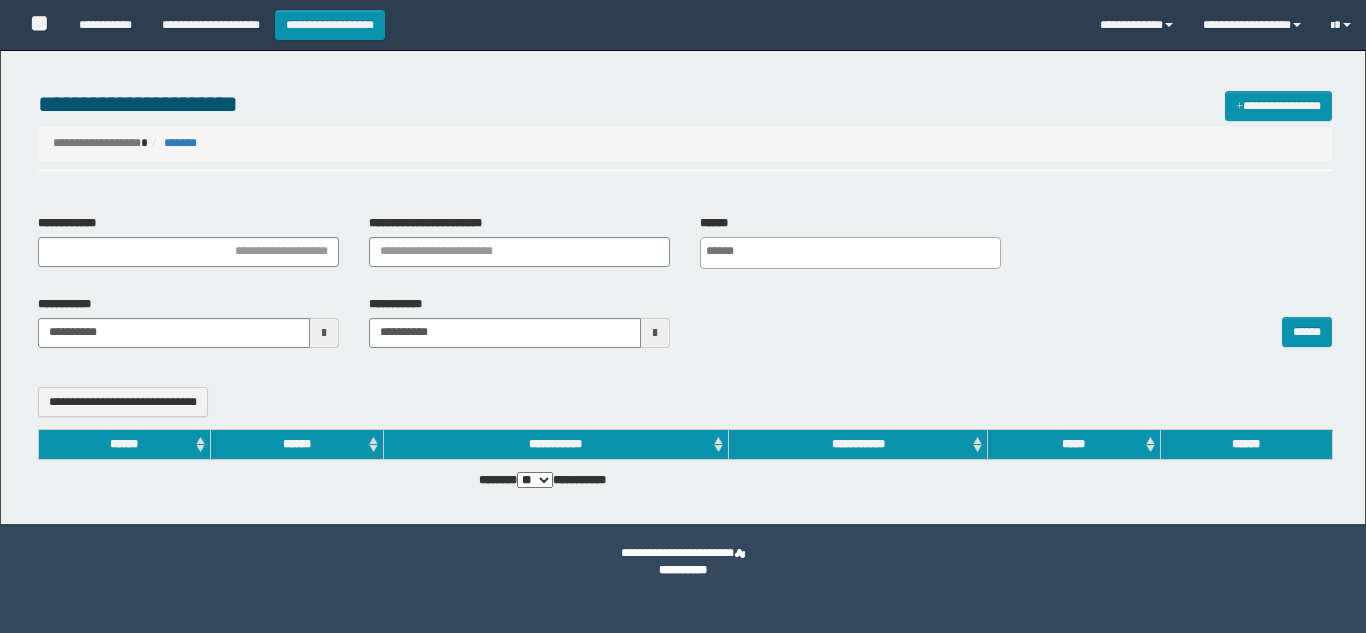 select 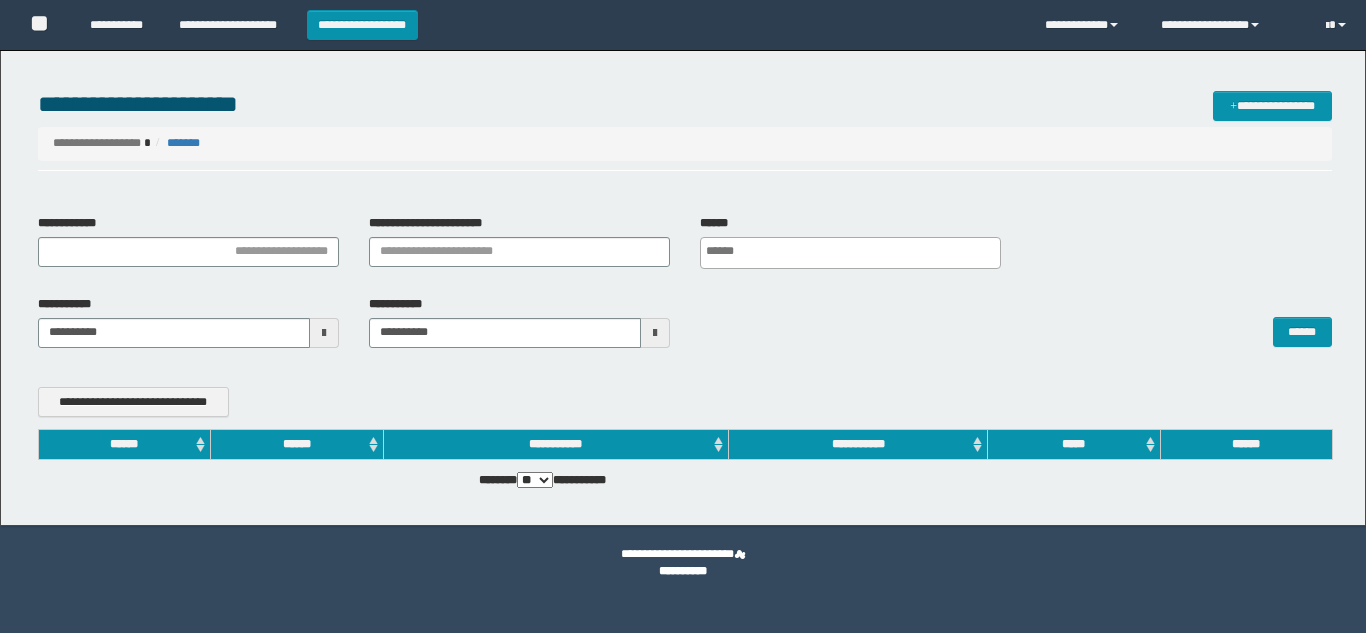 scroll, scrollTop: 0, scrollLeft: 0, axis: both 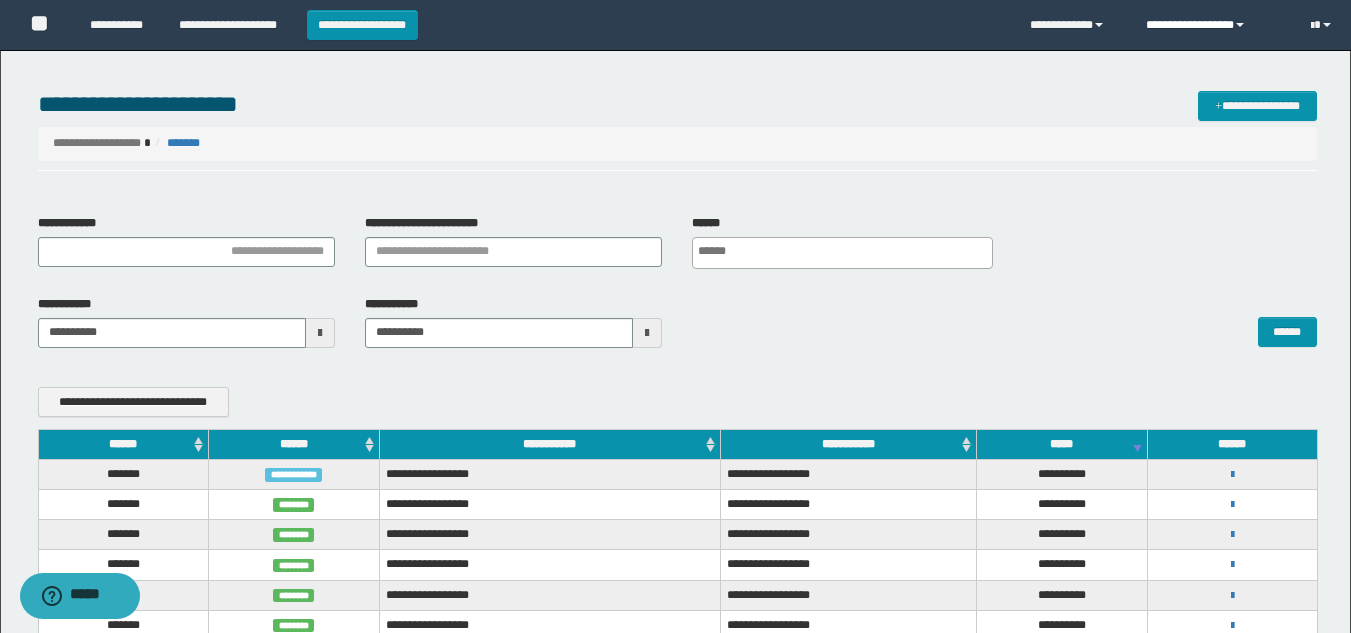 click on "**********" at bounding box center (1213, 25) 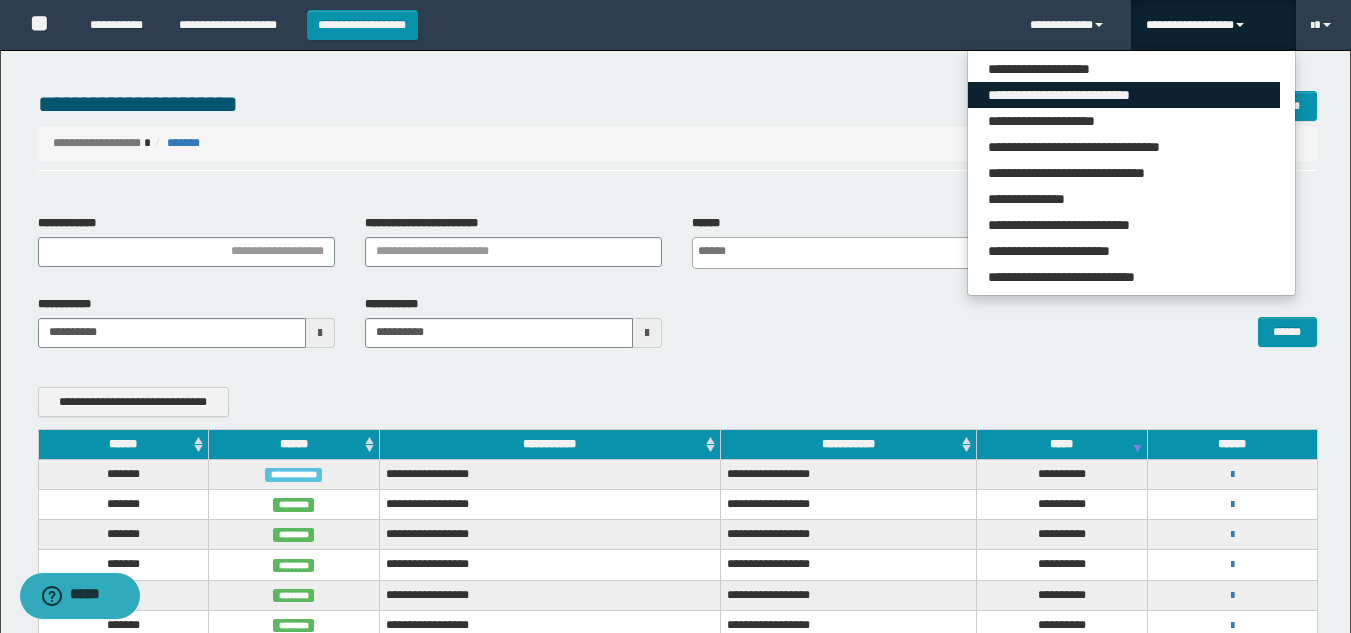 scroll, scrollTop: 200, scrollLeft: 0, axis: vertical 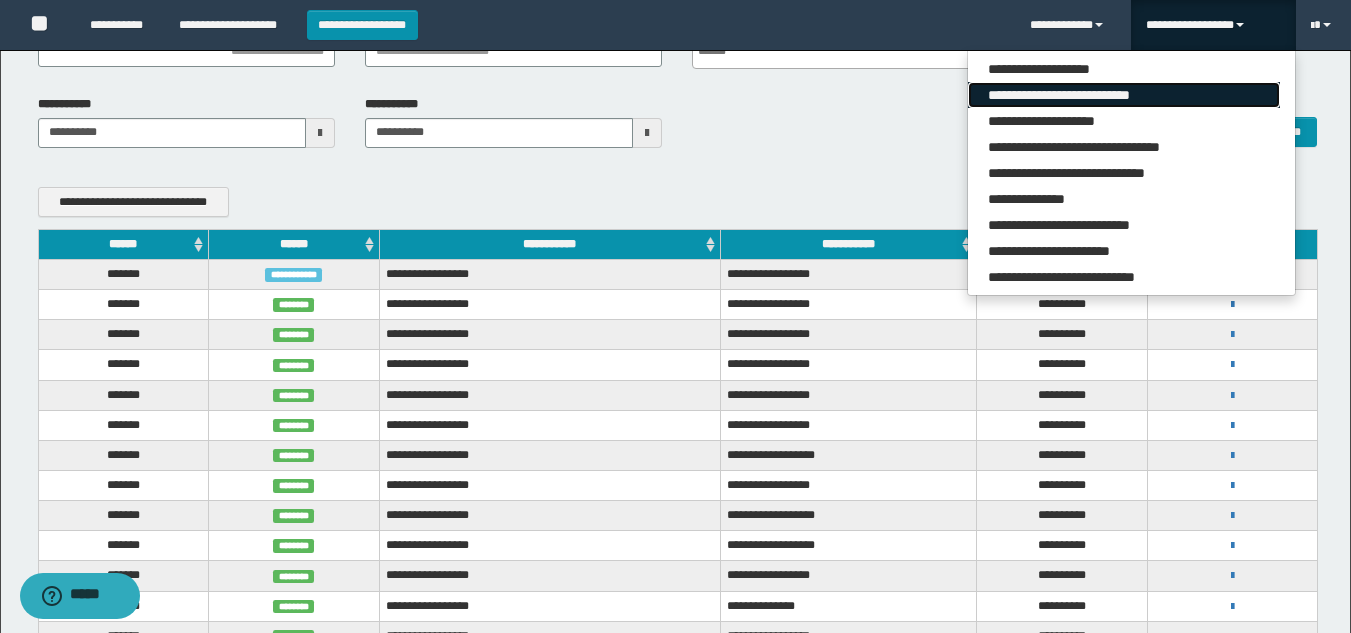 click on "**********" at bounding box center (1124, 95) 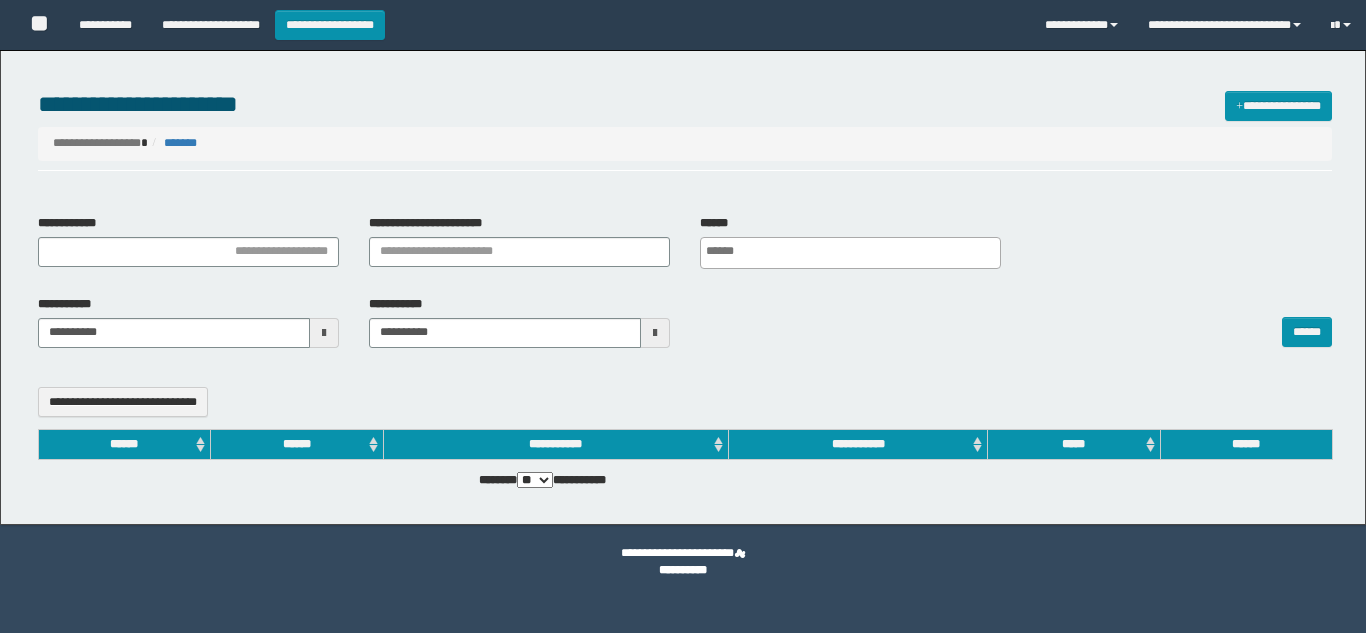 select 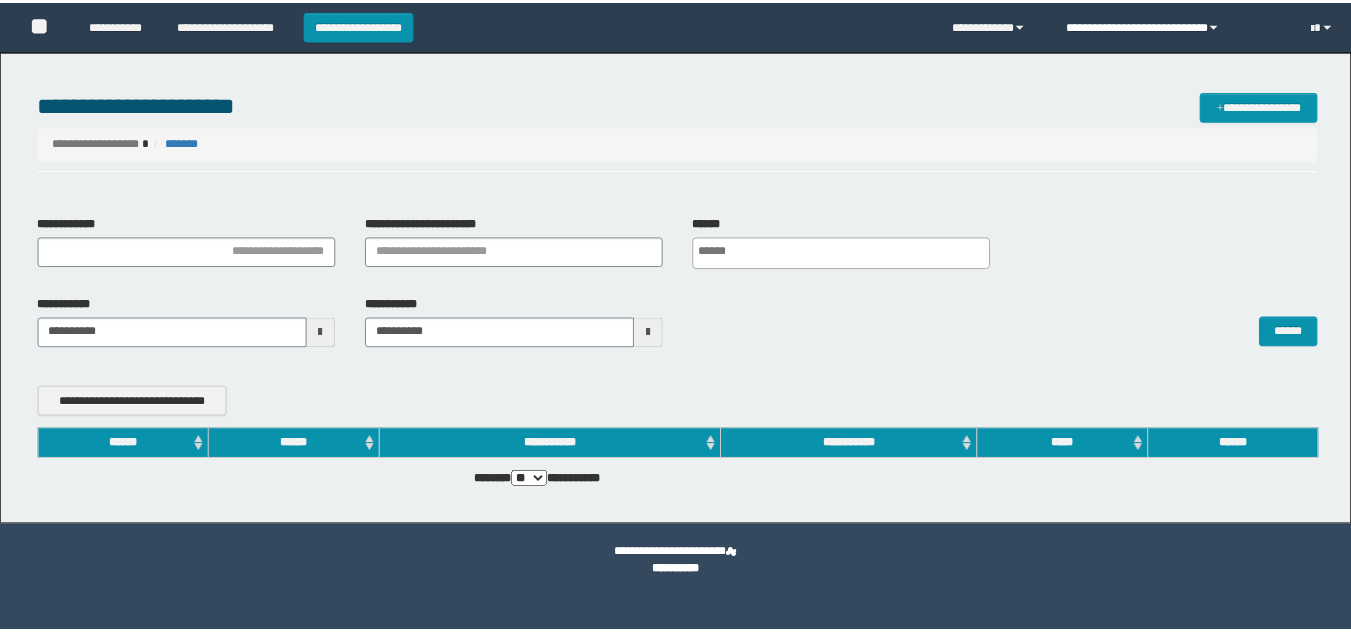 scroll, scrollTop: 0, scrollLeft: 0, axis: both 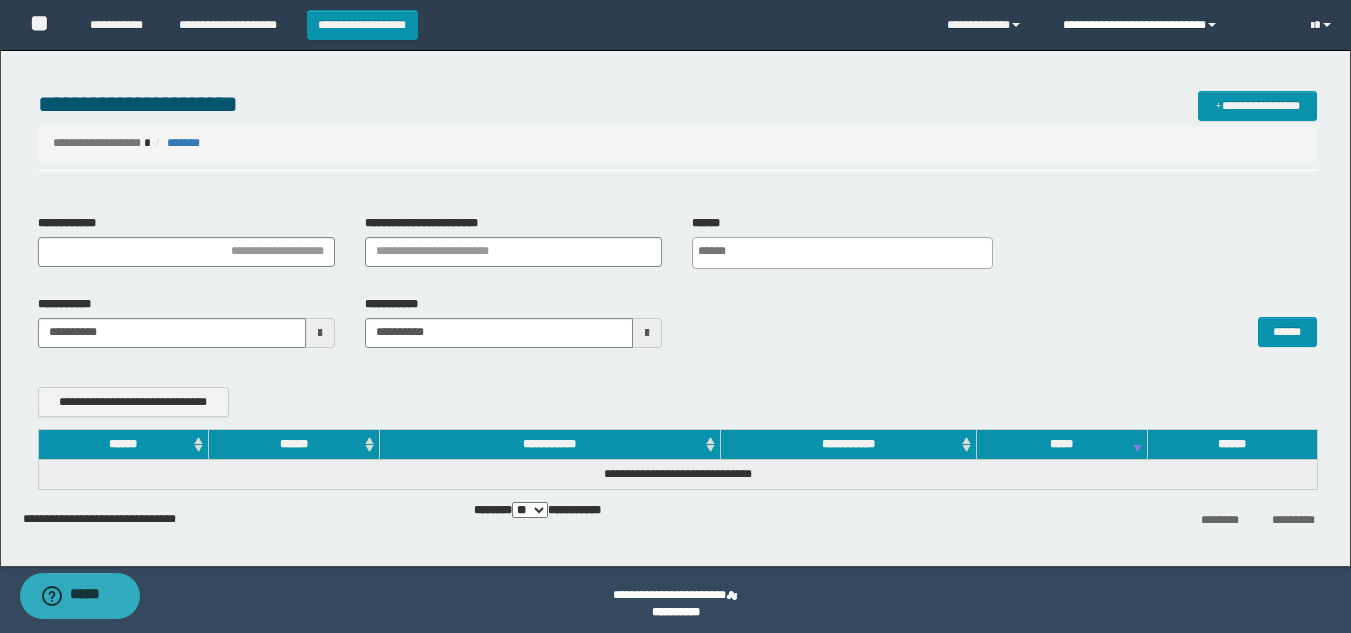 click on "**********" at bounding box center [1172, 25] 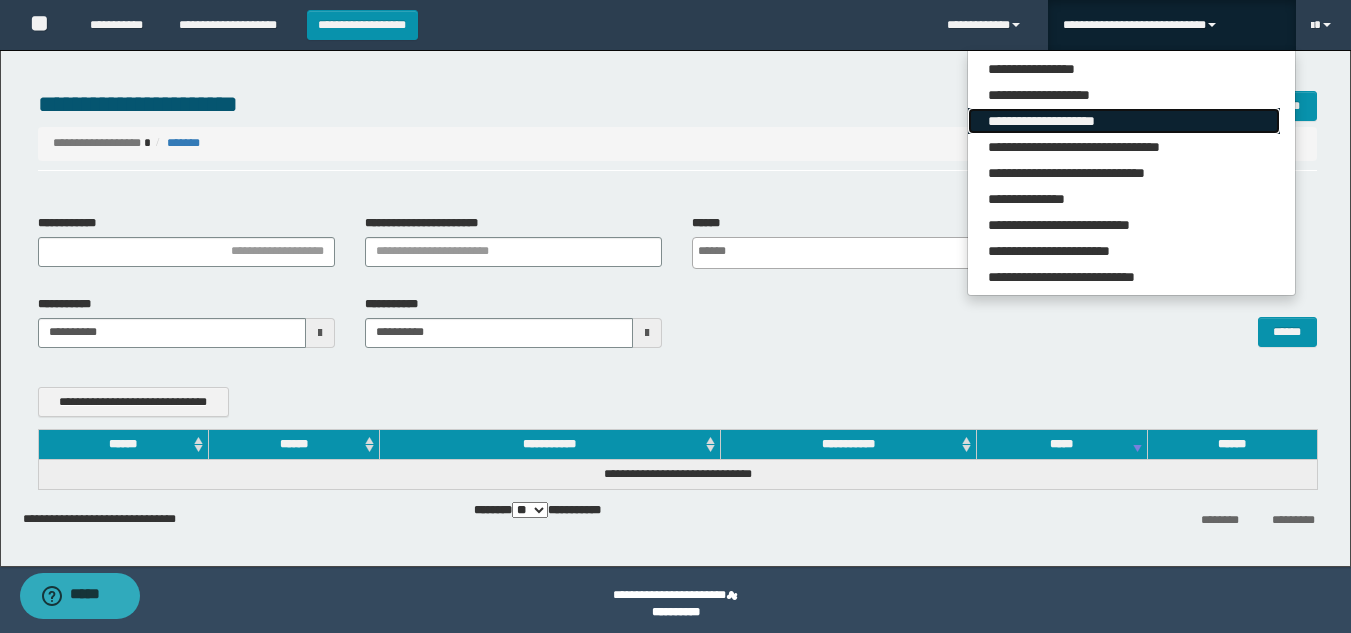click on "**********" at bounding box center [1124, 121] 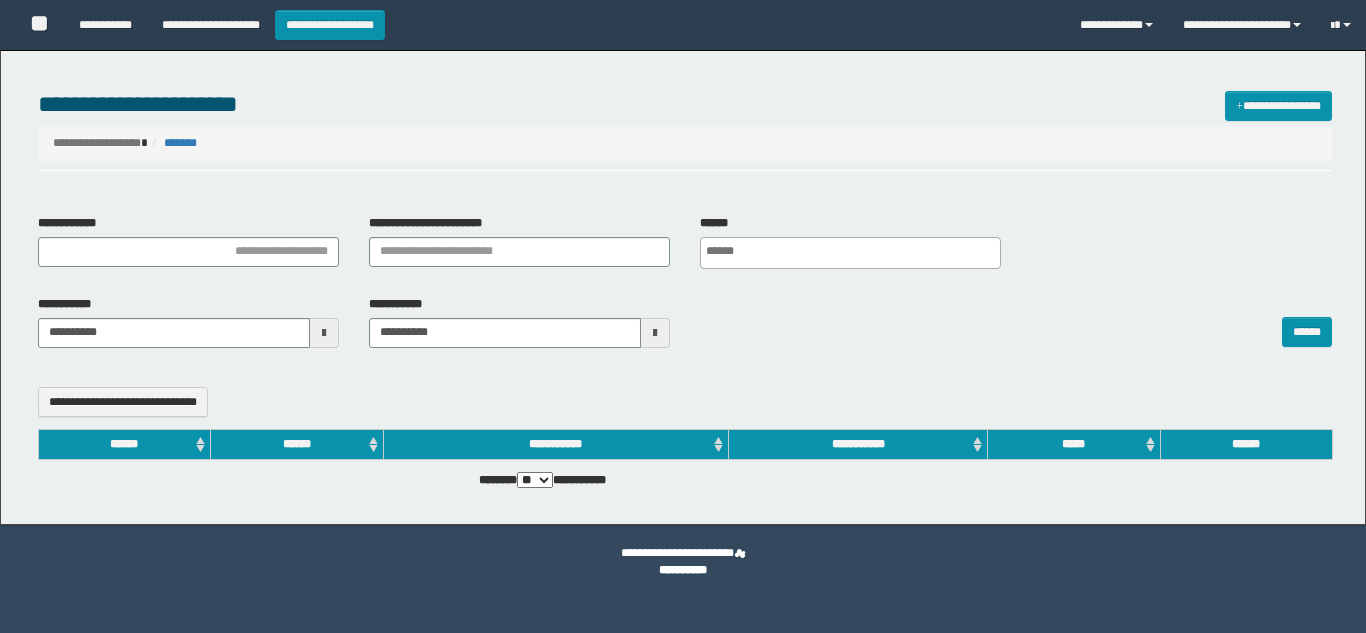 select 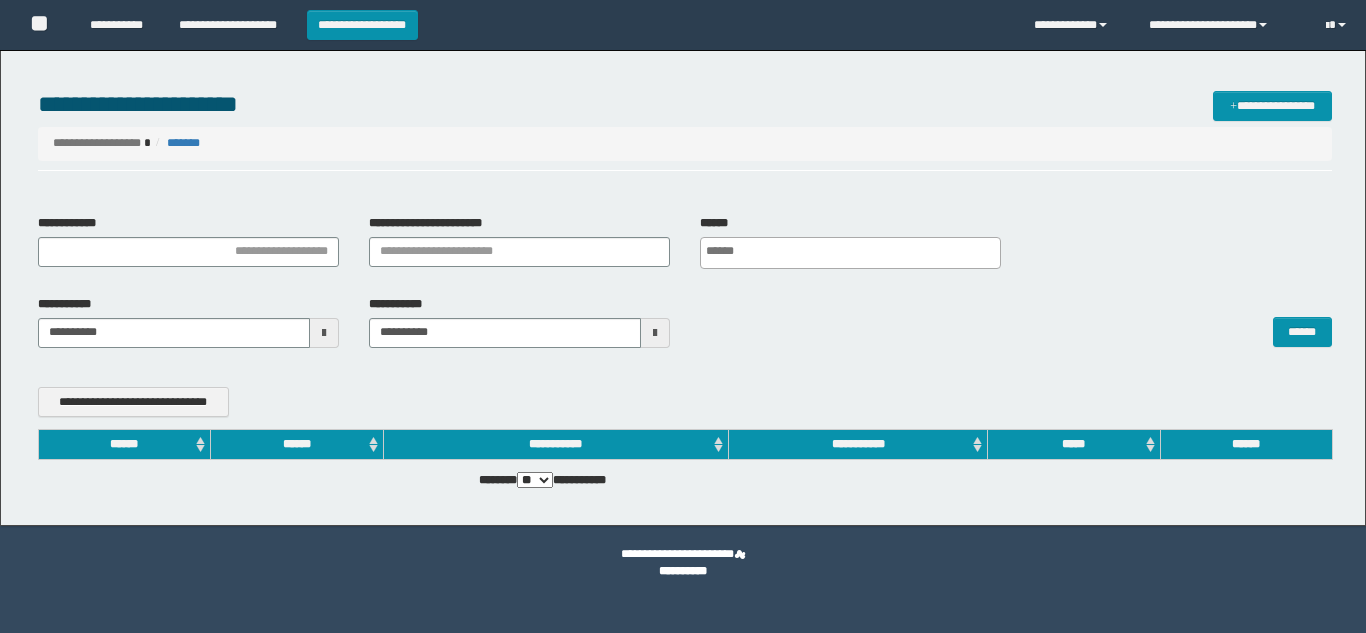 scroll, scrollTop: 0, scrollLeft: 0, axis: both 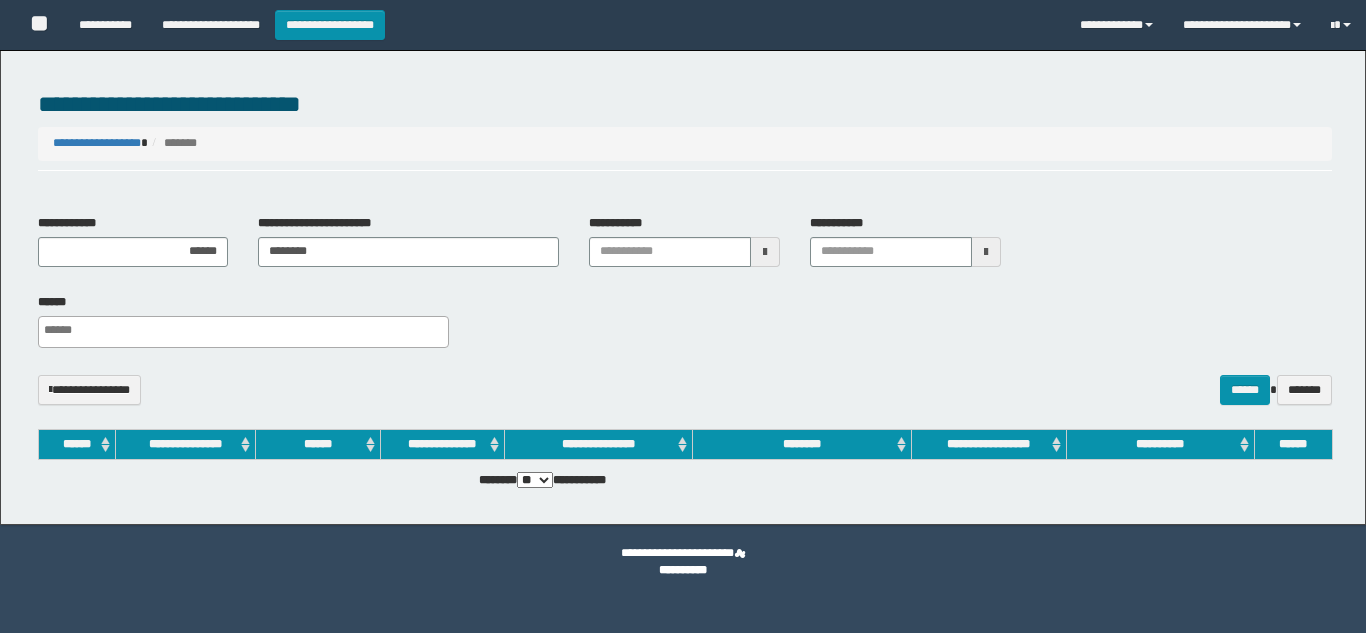 select 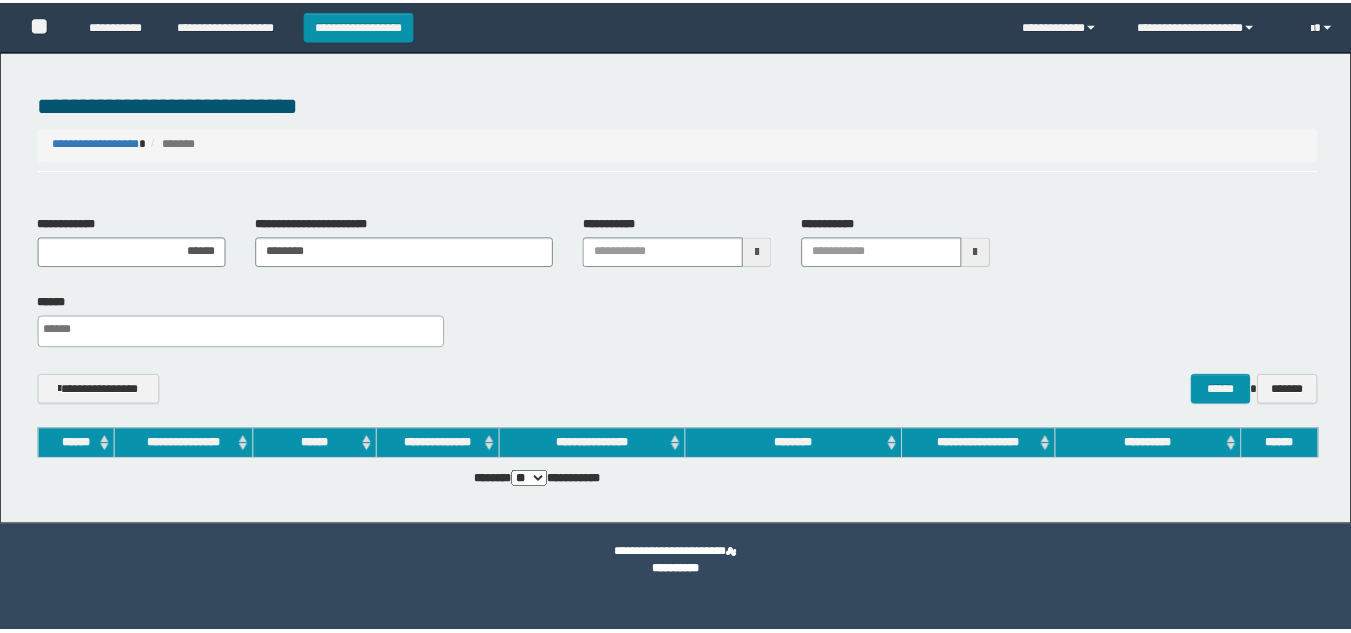 scroll, scrollTop: 0, scrollLeft: 0, axis: both 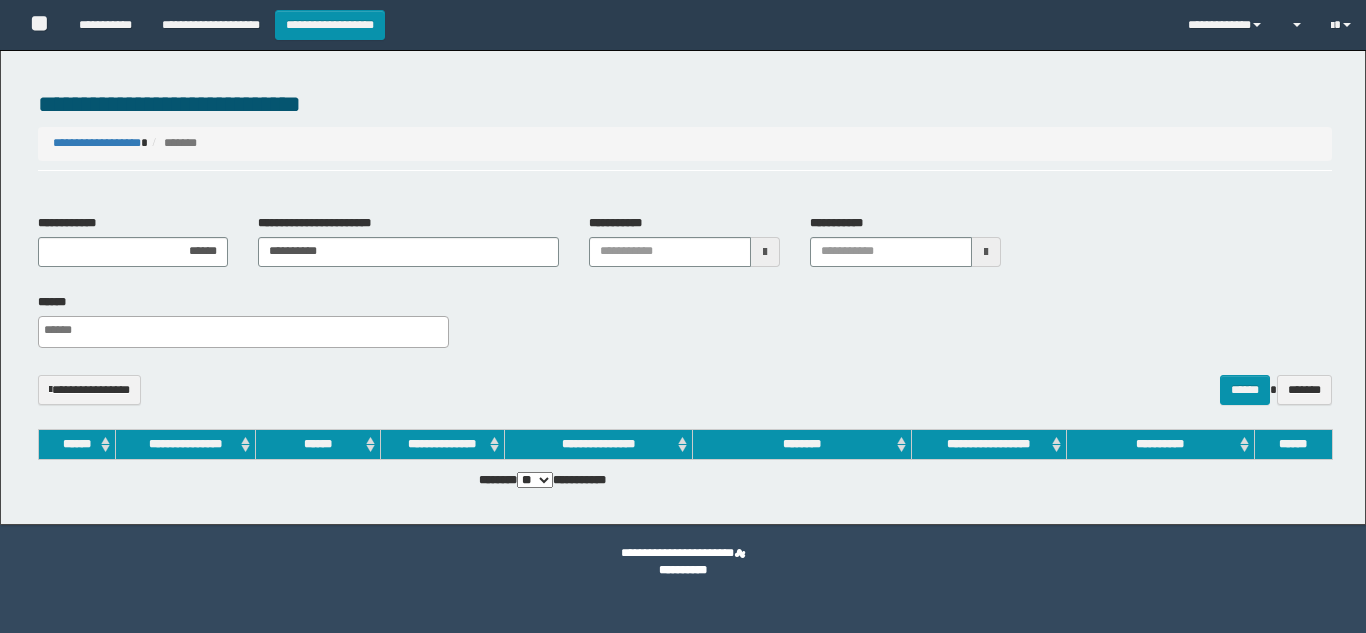 select 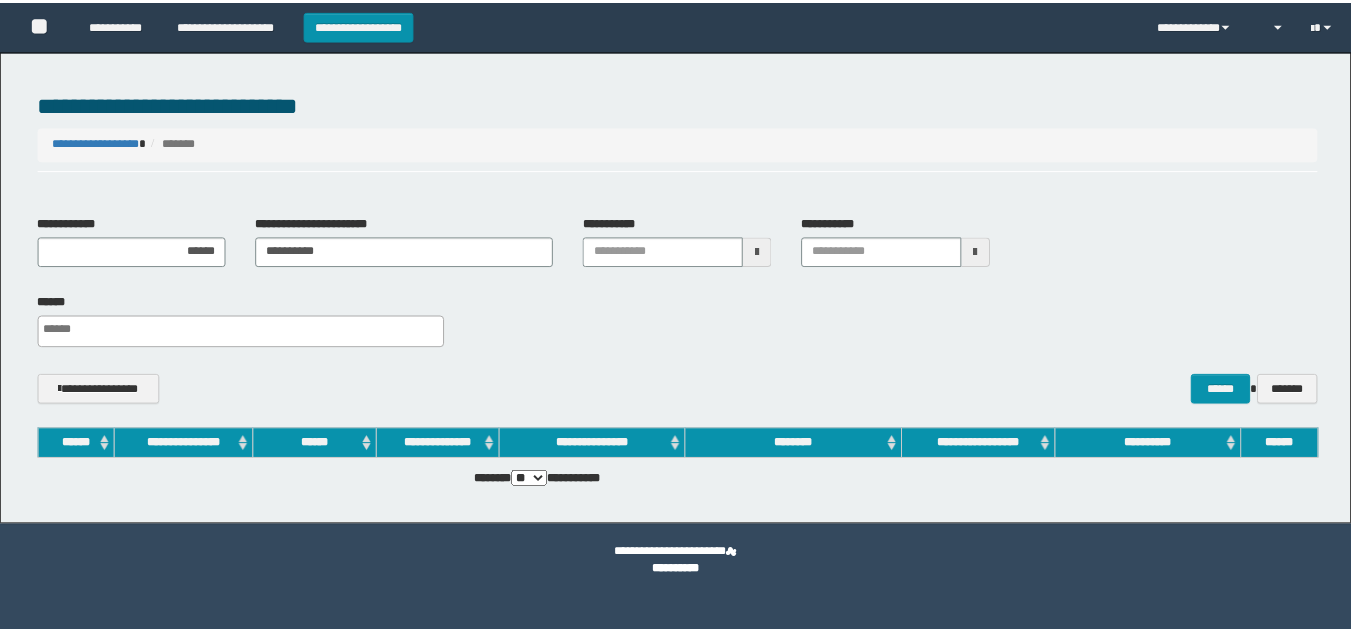 scroll, scrollTop: 0, scrollLeft: 0, axis: both 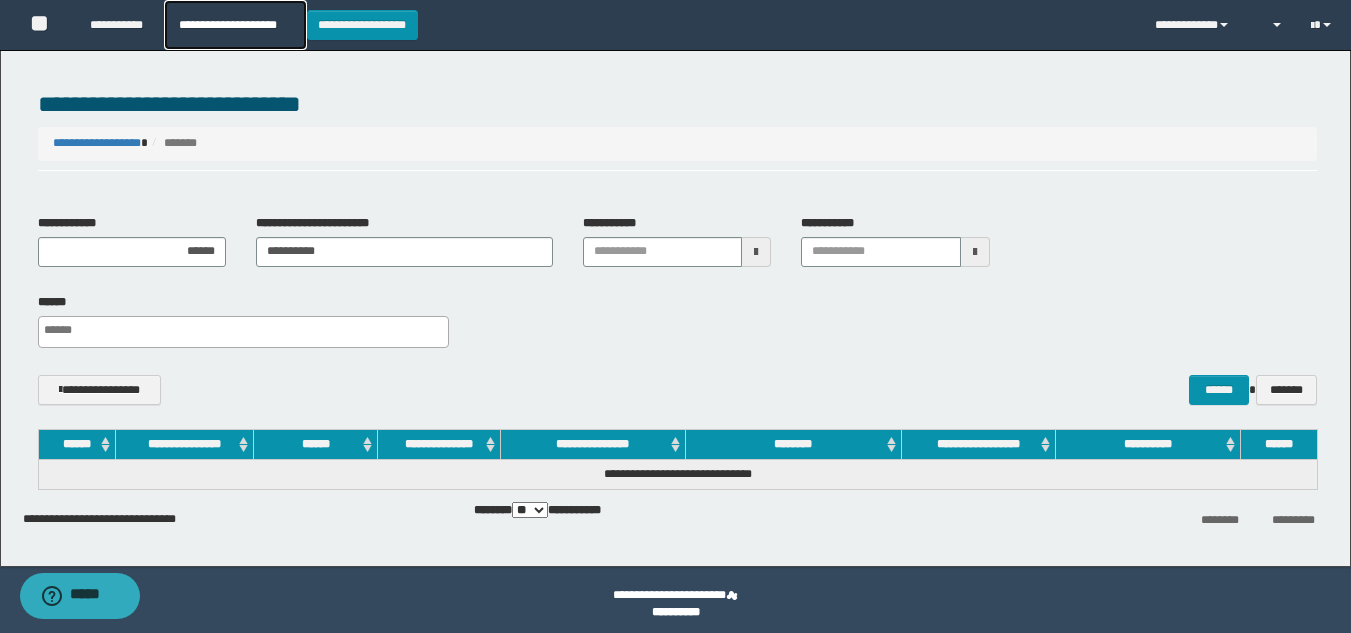 click on "**********" at bounding box center [235, 25] 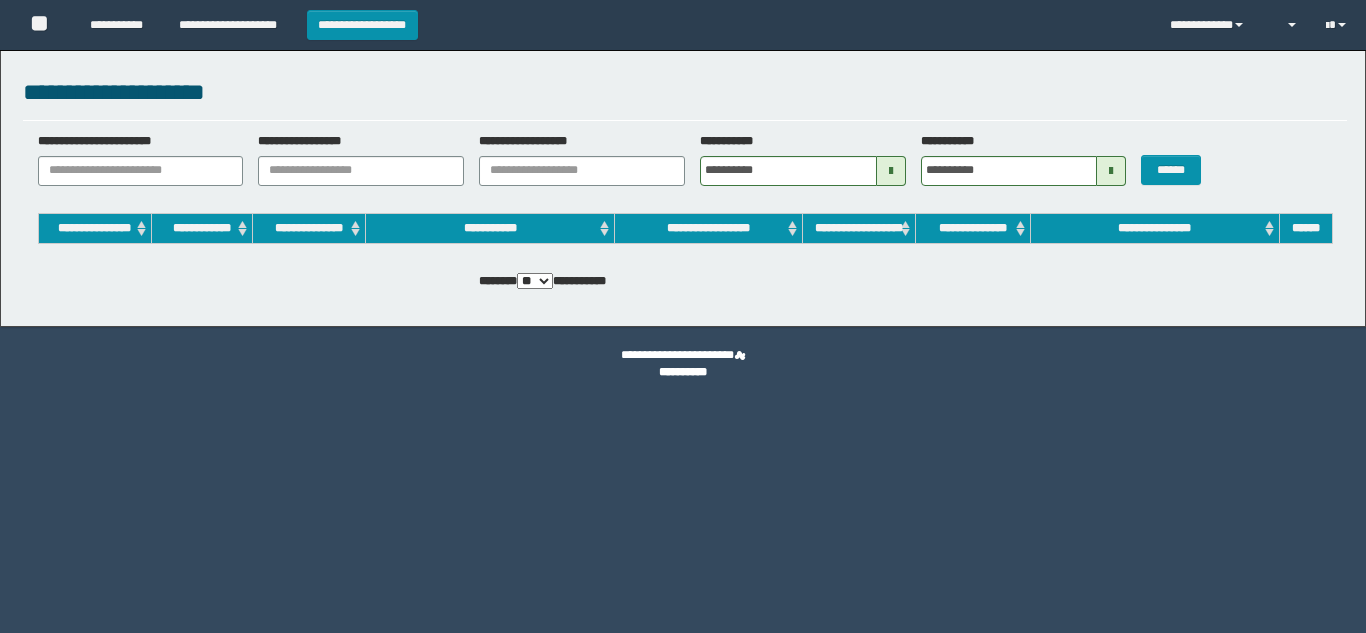 scroll, scrollTop: 0, scrollLeft: 0, axis: both 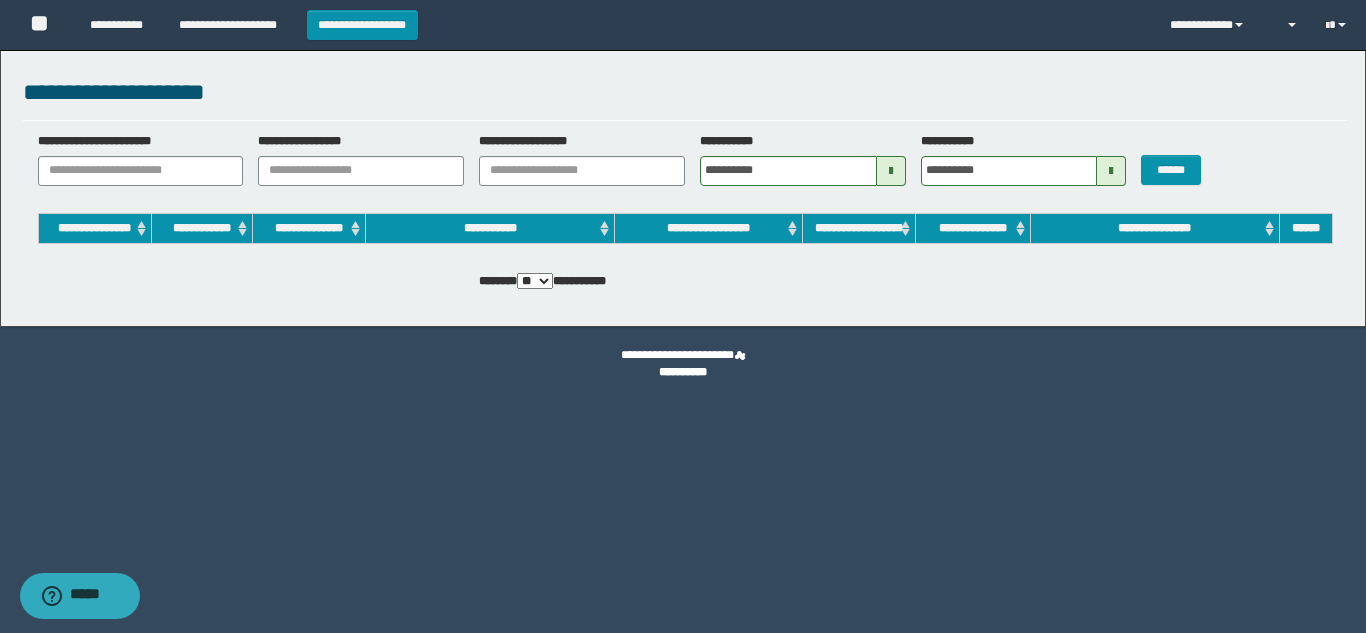 click at bounding box center (1291, 25) 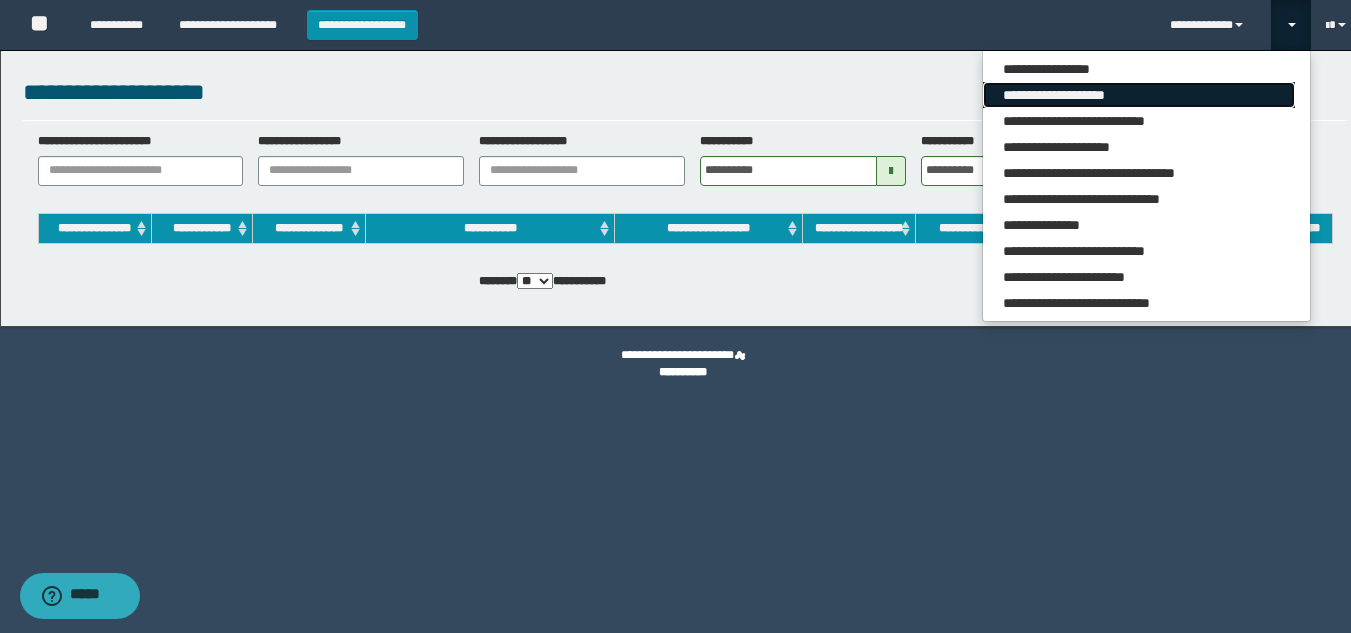 click on "**********" at bounding box center (1139, 95) 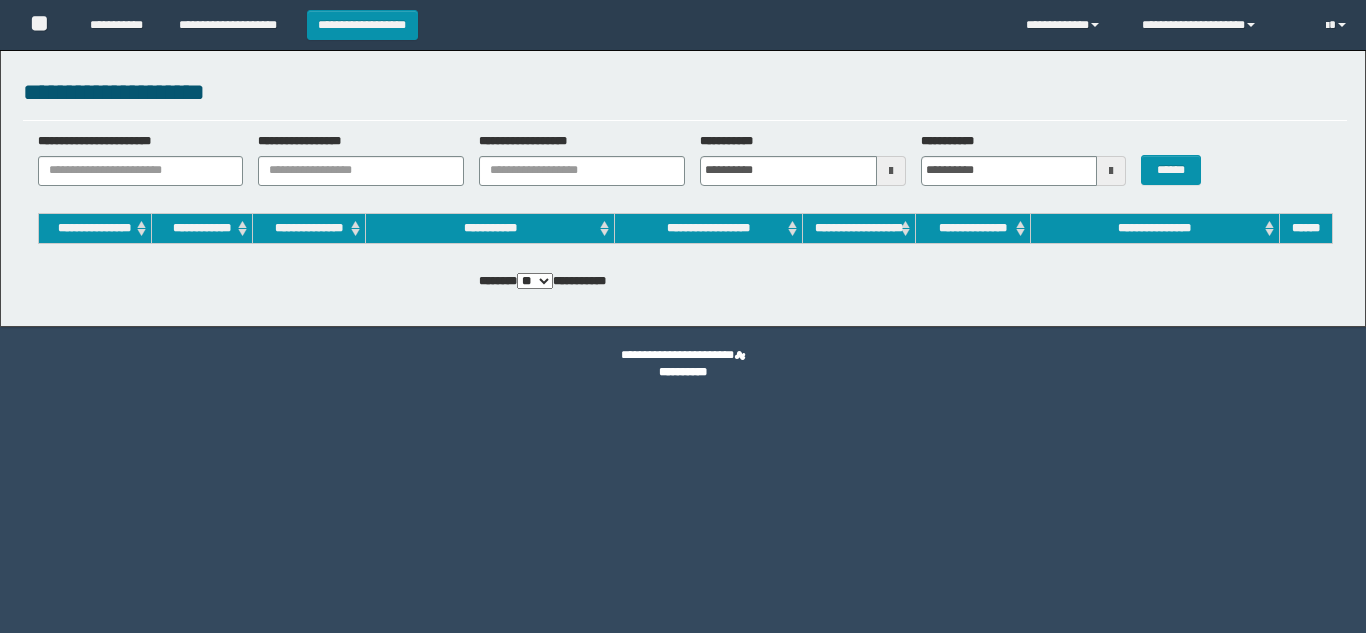scroll, scrollTop: 0, scrollLeft: 0, axis: both 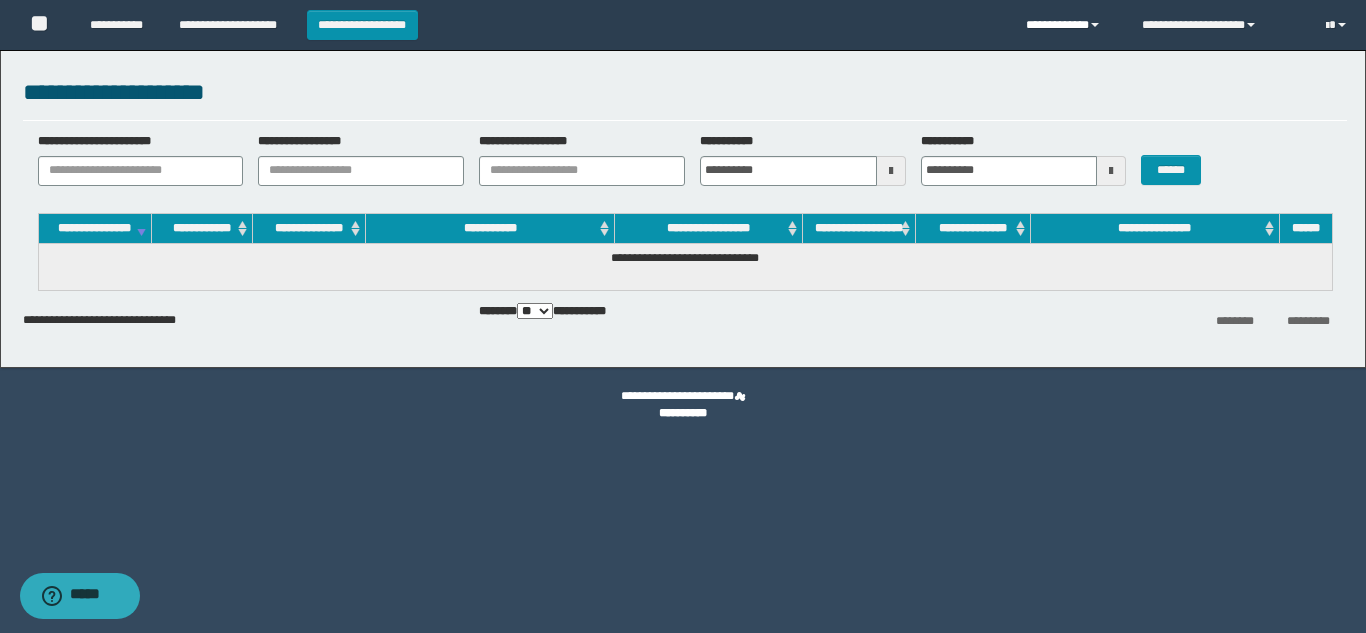 click on "**********" at bounding box center [1068, 25] 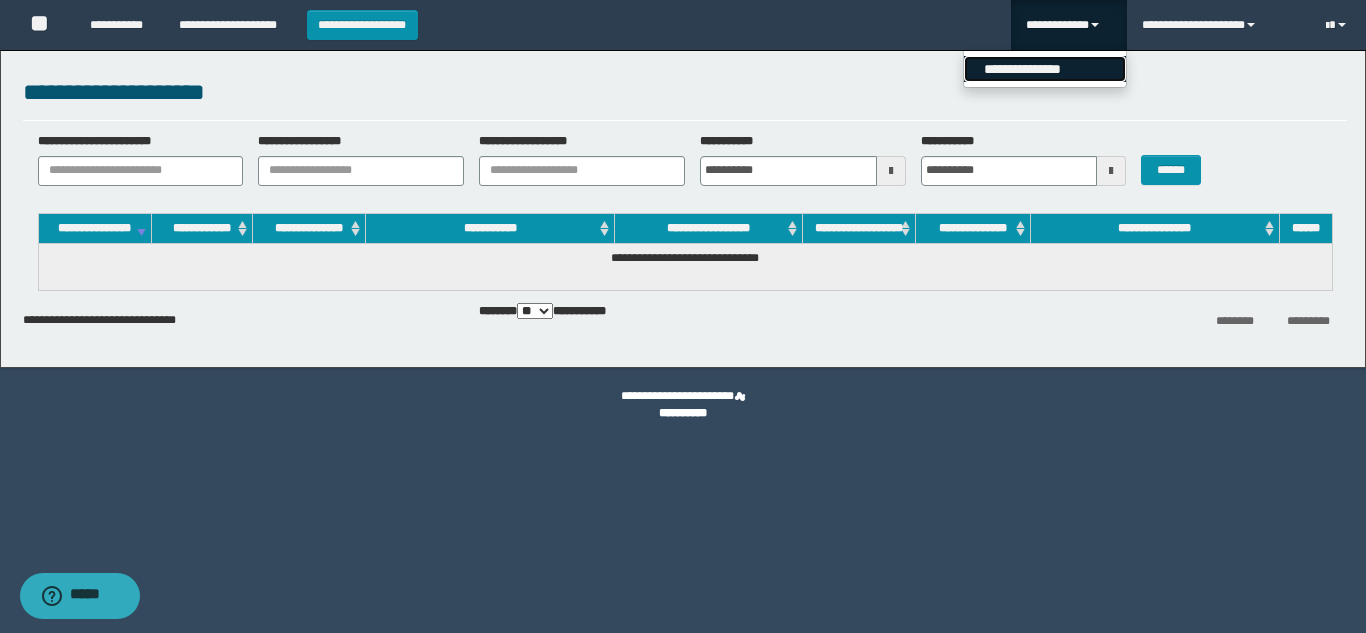 click on "**********" at bounding box center [1045, 69] 